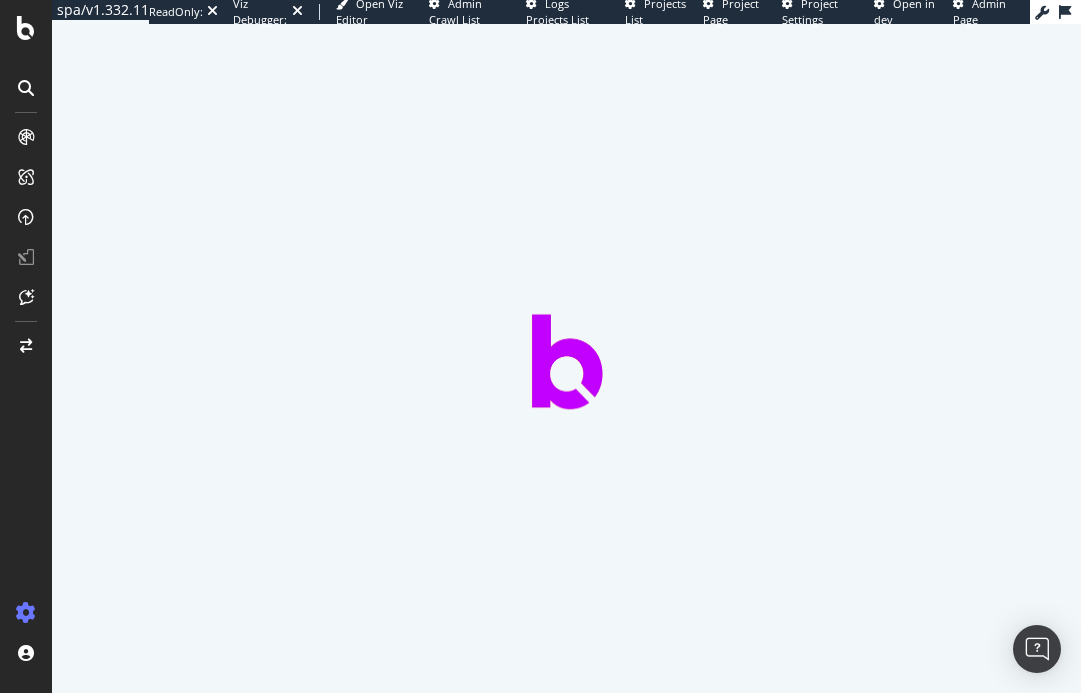 scroll, scrollTop: 0, scrollLeft: 0, axis: both 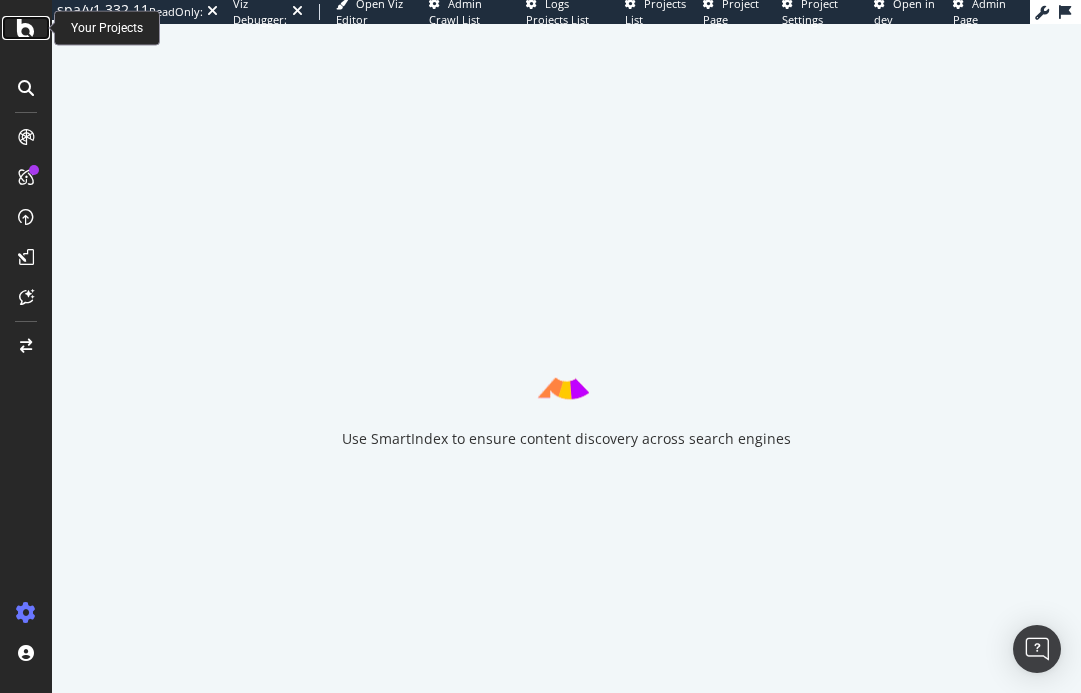 click at bounding box center (26, 28) 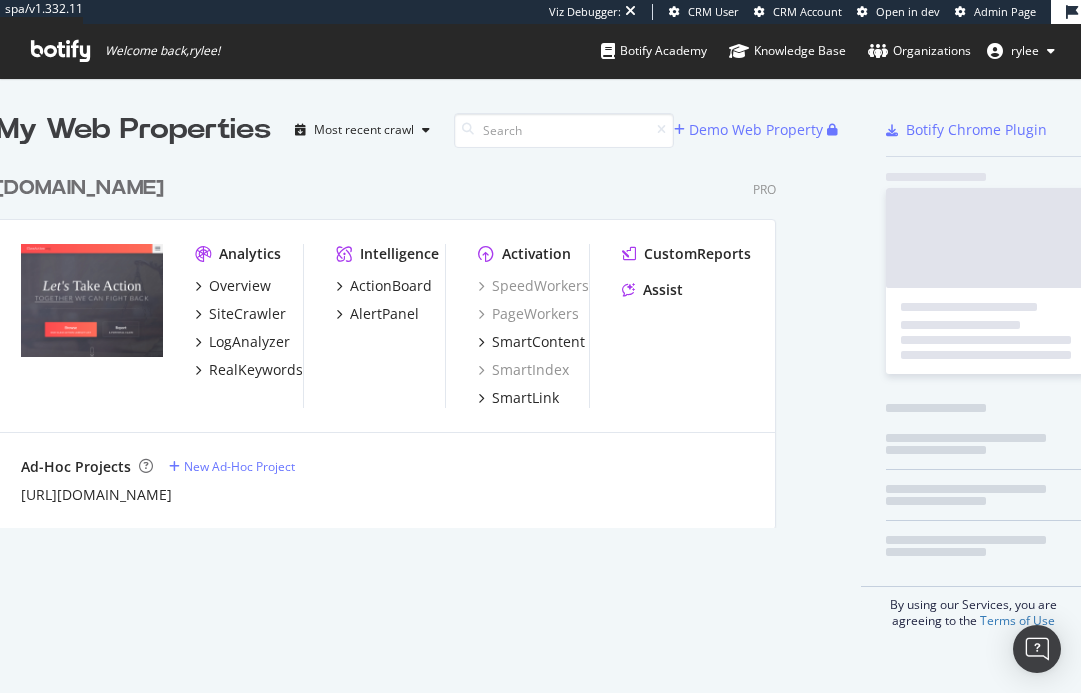 scroll, scrollTop: 1, scrollLeft: 1, axis: both 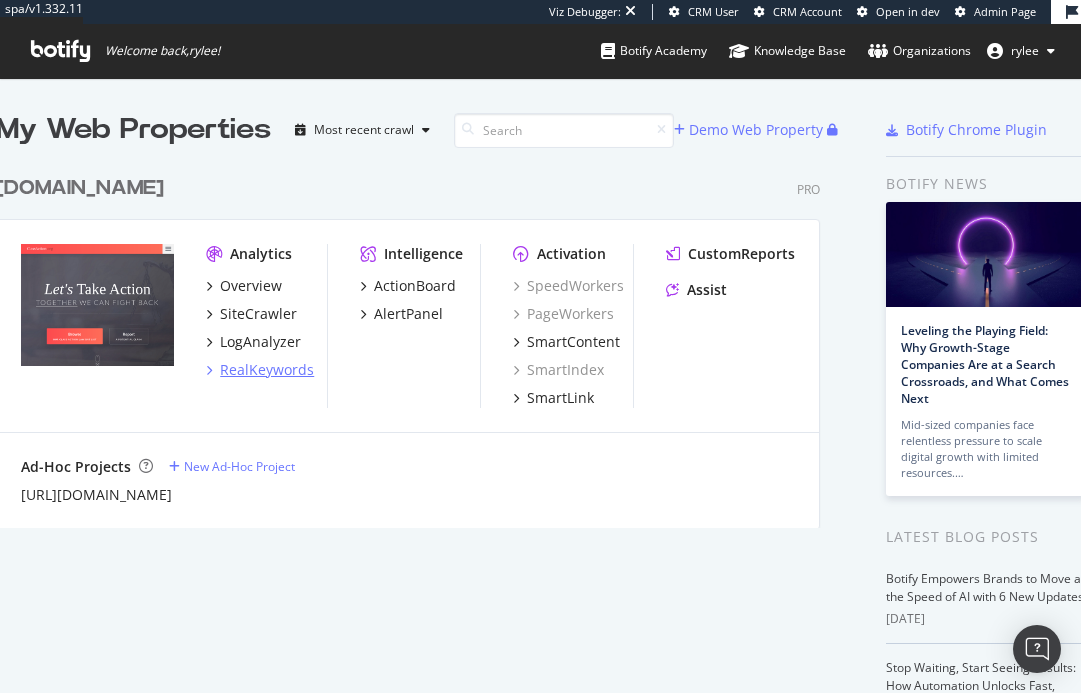 click on "RealKeywords" at bounding box center [267, 370] 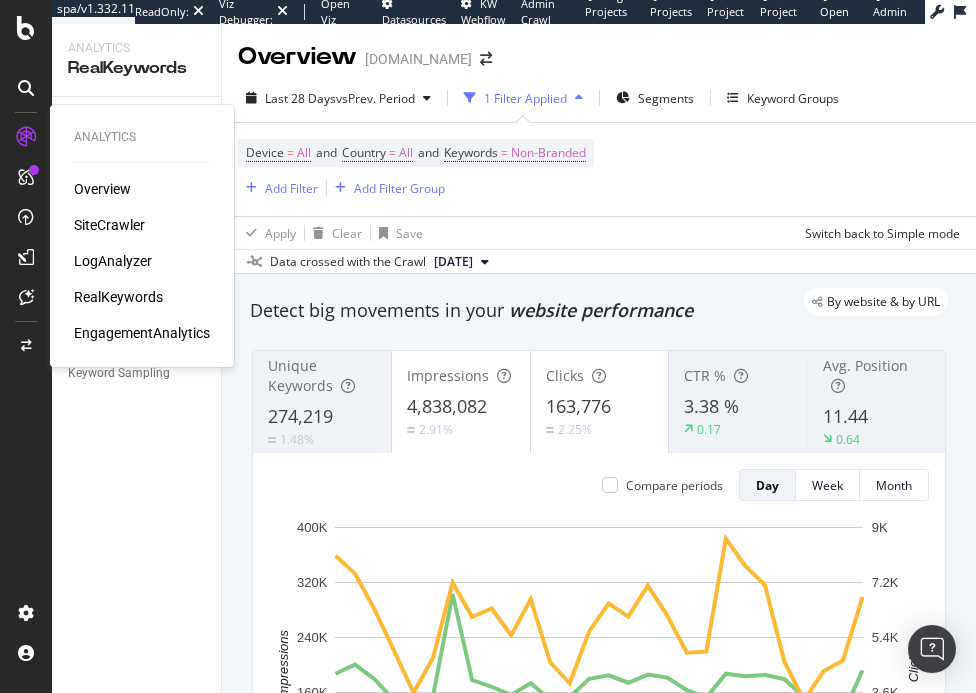 click on "SiteCrawler" at bounding box center [109, 225] 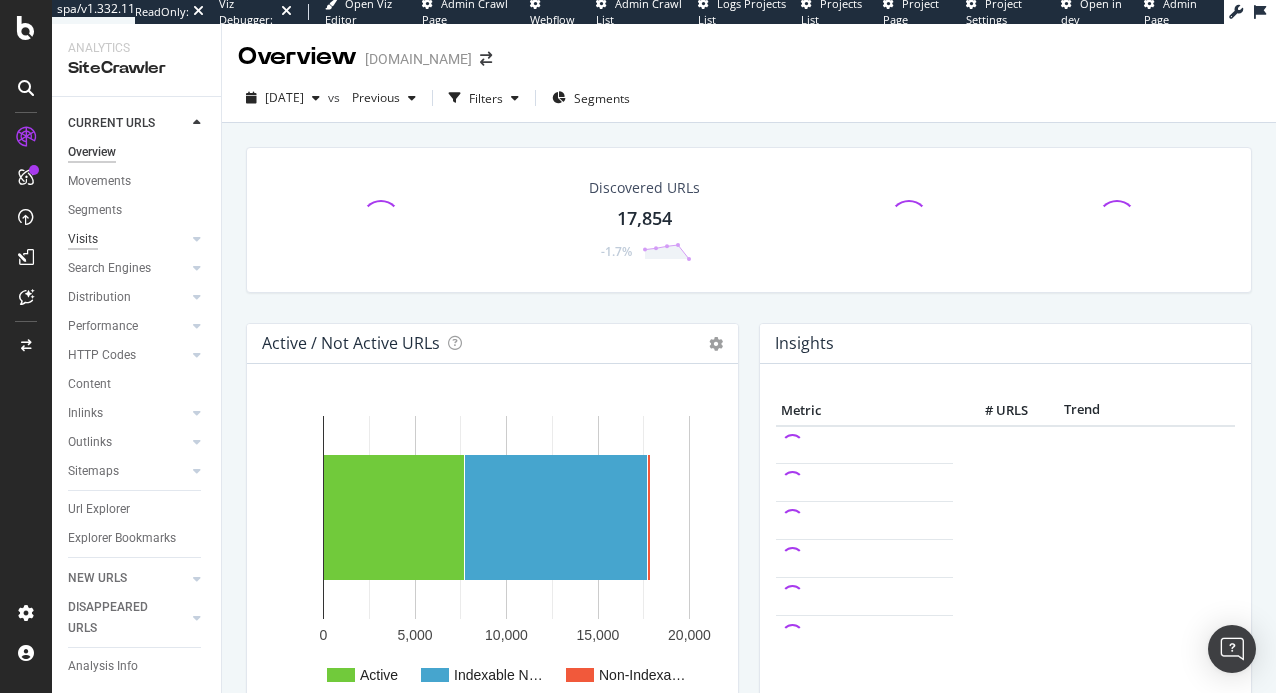 click on "Visits" at bounding box center [83, 239] 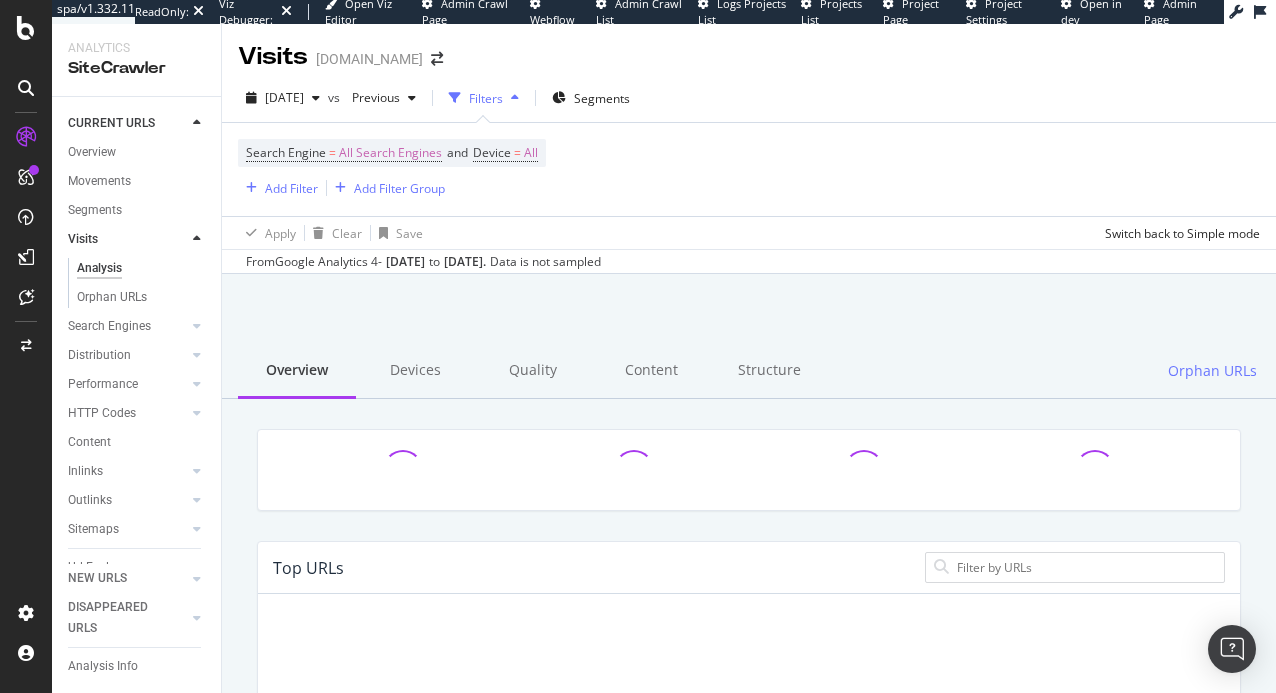 scroll, scrollTop: 219, scrollLeft: 0, axis: vertical 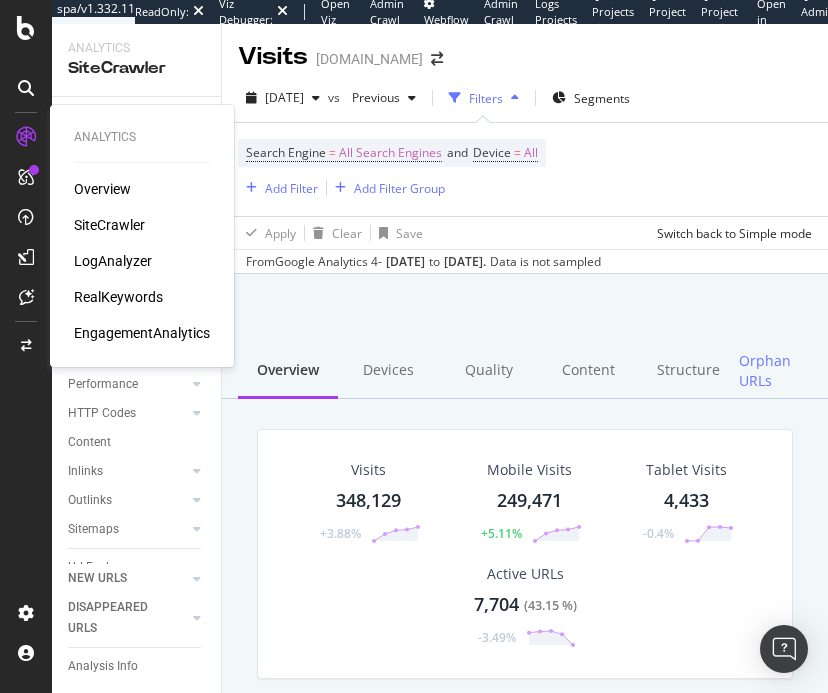 click on "SiteCrawler" at bounding box center [109, 225] 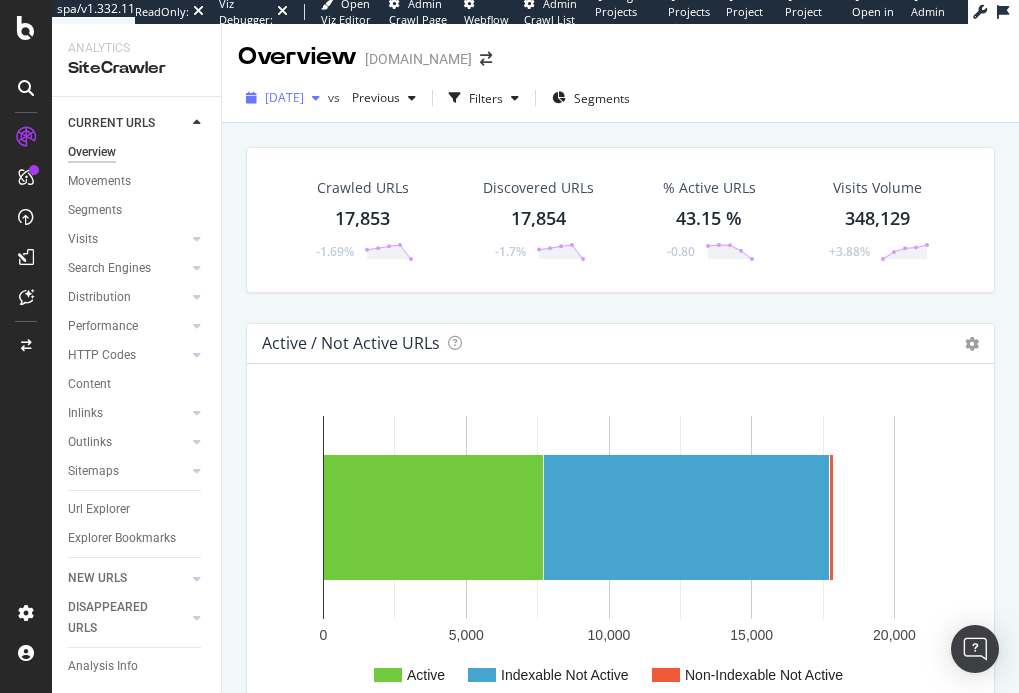 click on "[DATE]" at bounding box center (284, 97) 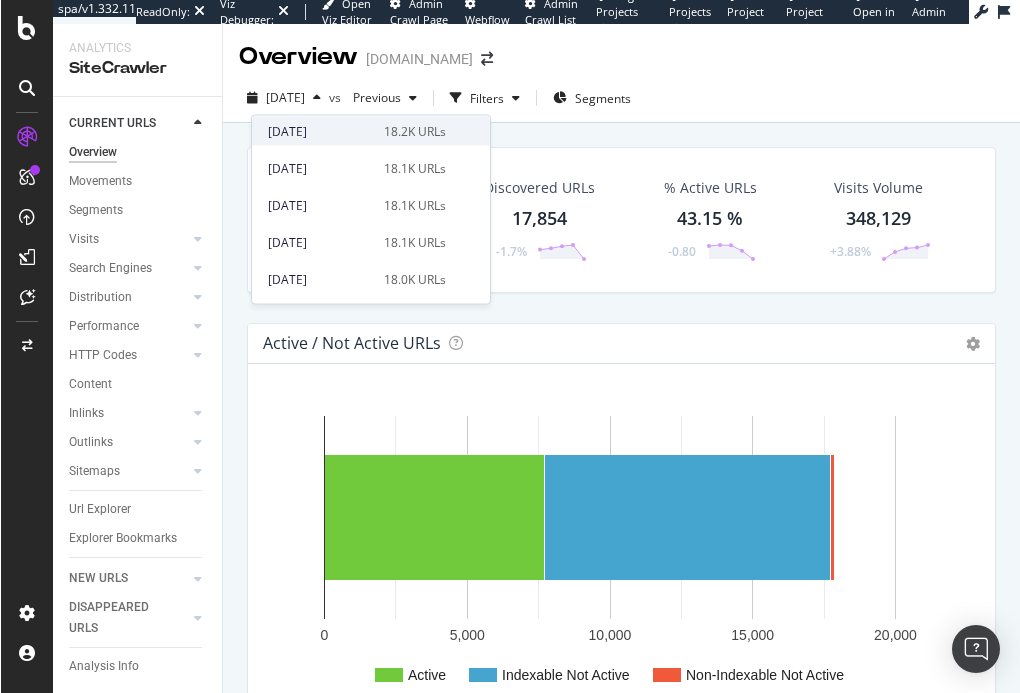 scroll, scrollTop: 95, scrollLeft: 0, axis: vertical 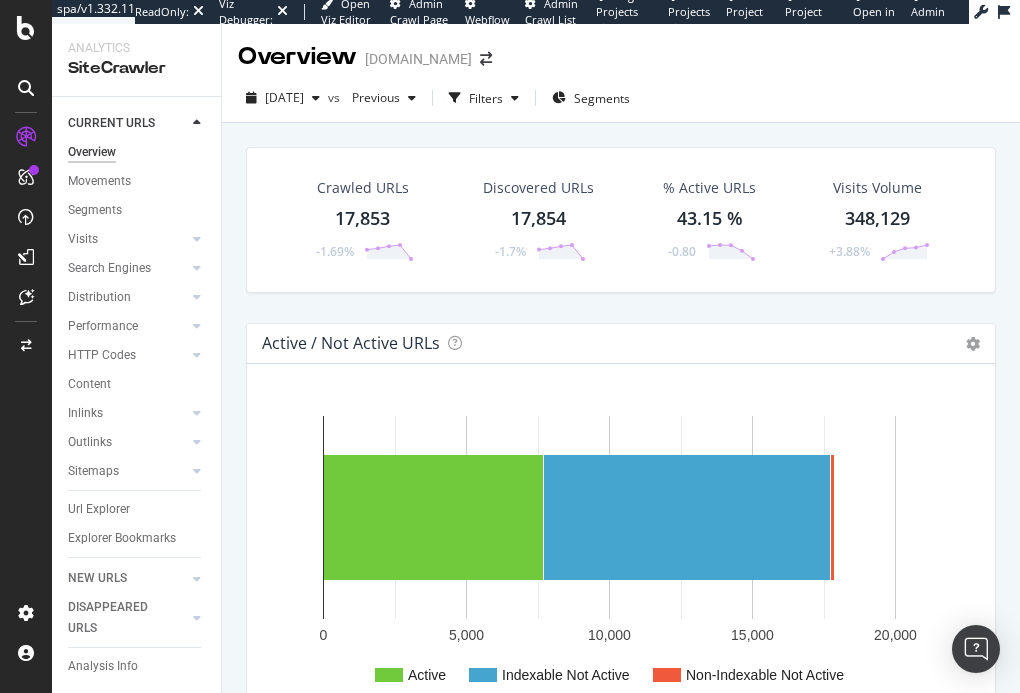 click on "Active / Not Active URLs
Chart (by Value) Chart (by Percentage) Table Expand Export as CSV Export as PNG
×
Close
Chart visits-active-not-active-urls - API Requests List
Area
Type
Request
Response
current
query
{
"aggs": [
{
"metrics": [
"count"
]
}
],
"filters": {
"field": "visits.organic.all.nb",
"predicate": "gt",
"value": 0
}
}
{
"status": 200,
"aggs": [
{
"metrics": [
7704
]
}
]
}" at bounding box center (621, 344) 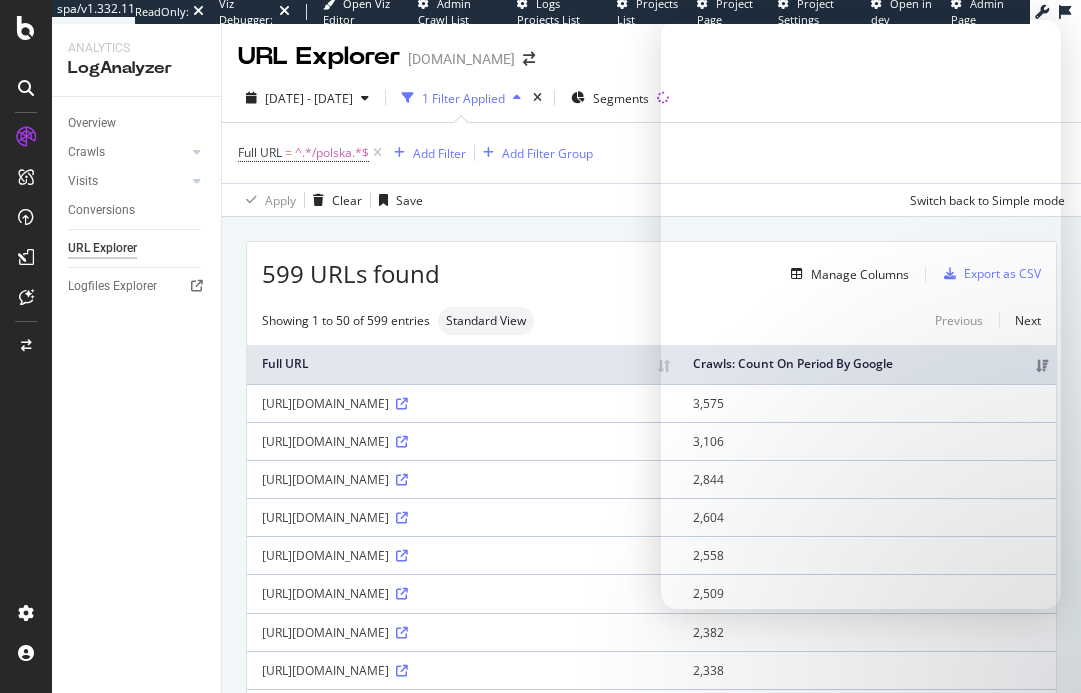 scroll, scrollTop: 0, scrollLeft: 0, axis: both 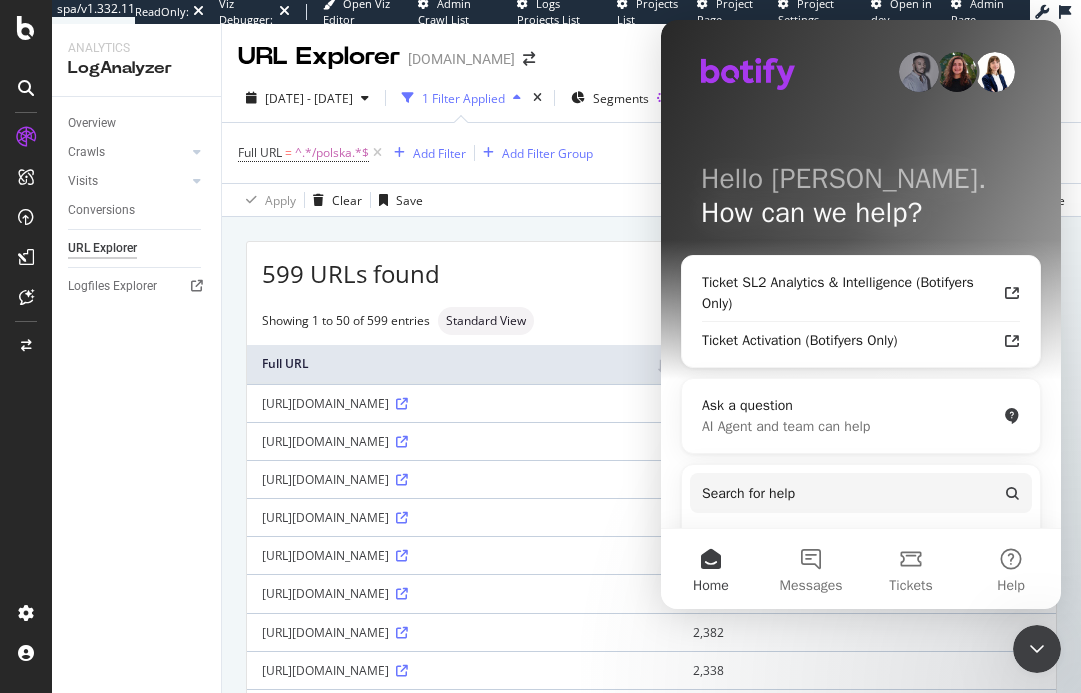 click on "Manage Columns" at bounding box center (674, 274) 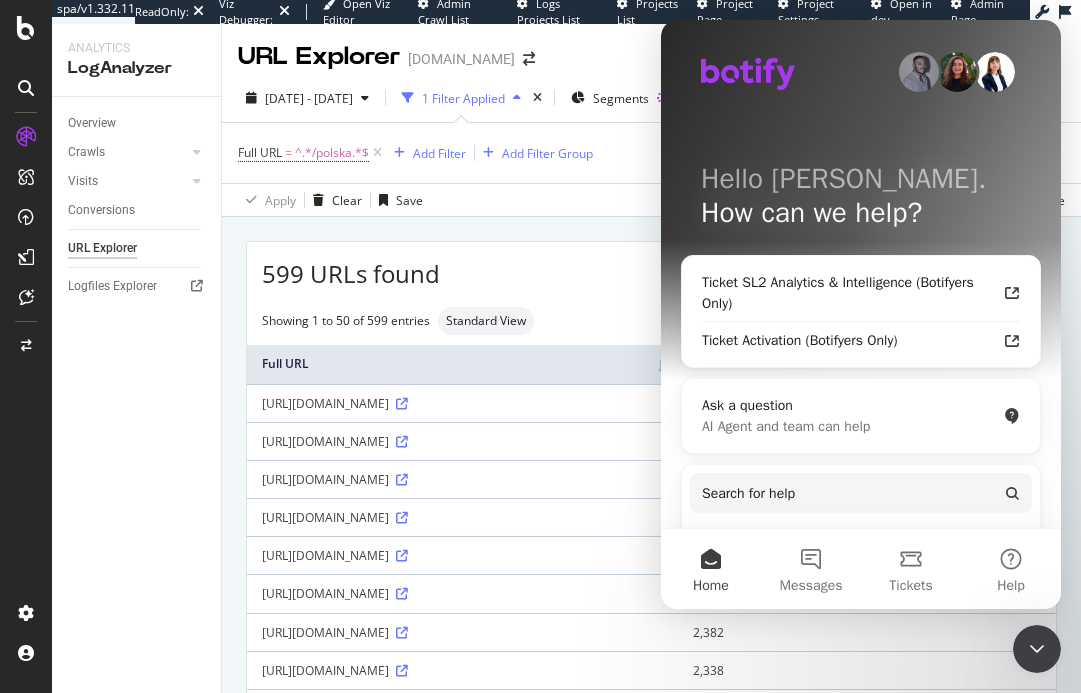 click 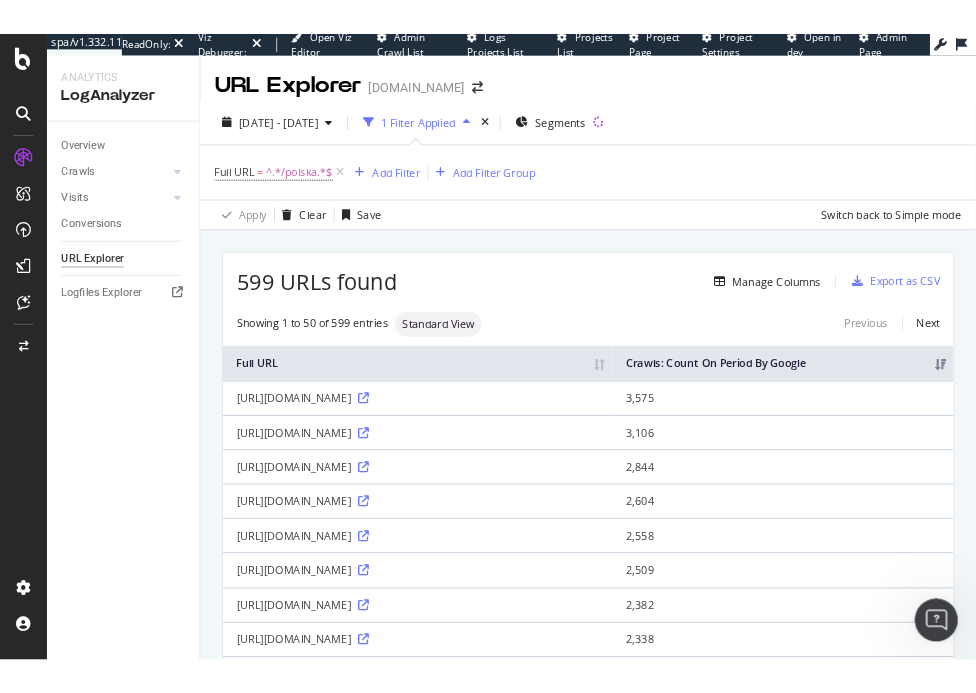 scroll, scrollTop: 0, scrollLeft: 0, axis: both 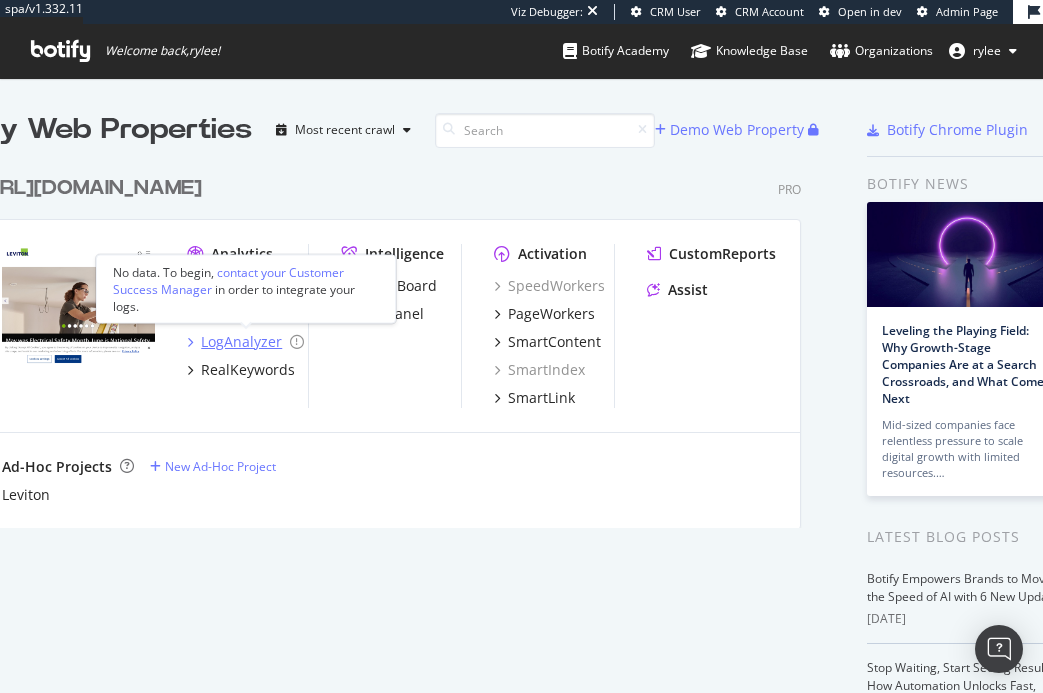 click on "LogAnalyzer" at bounding box center [241, 342] 